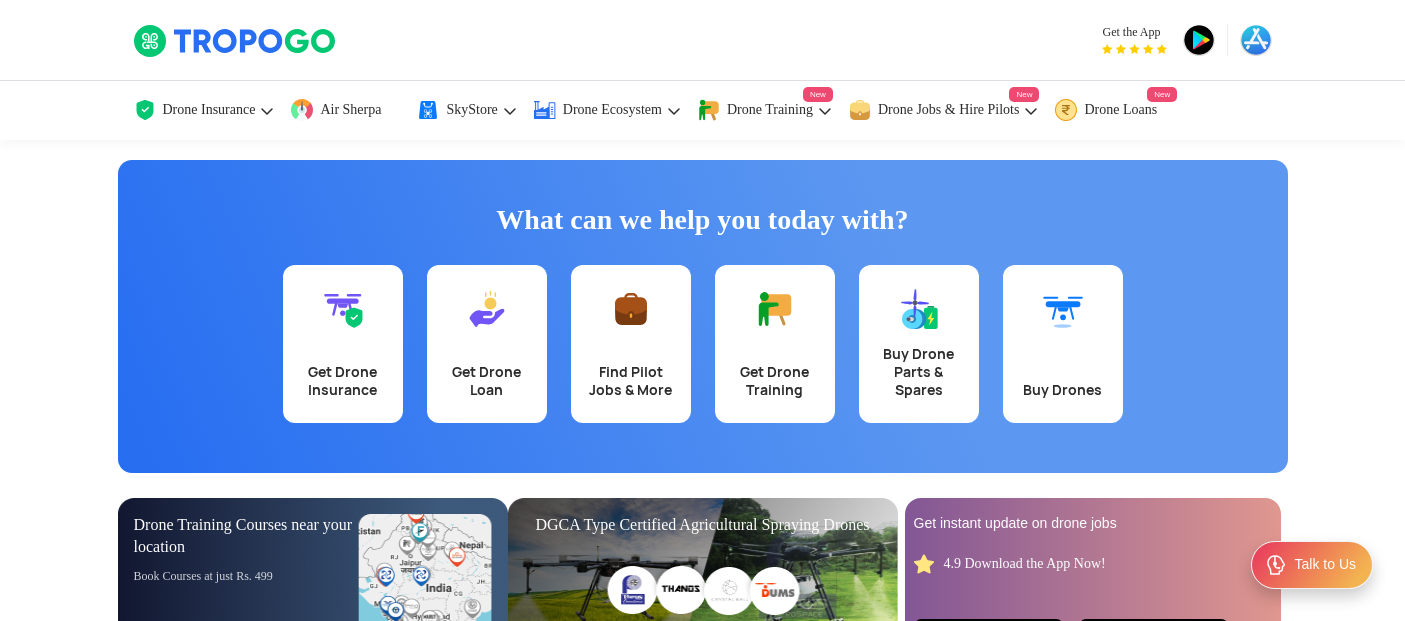 scroll, scrollTop: 0, scrollLeft: 0, axis: both 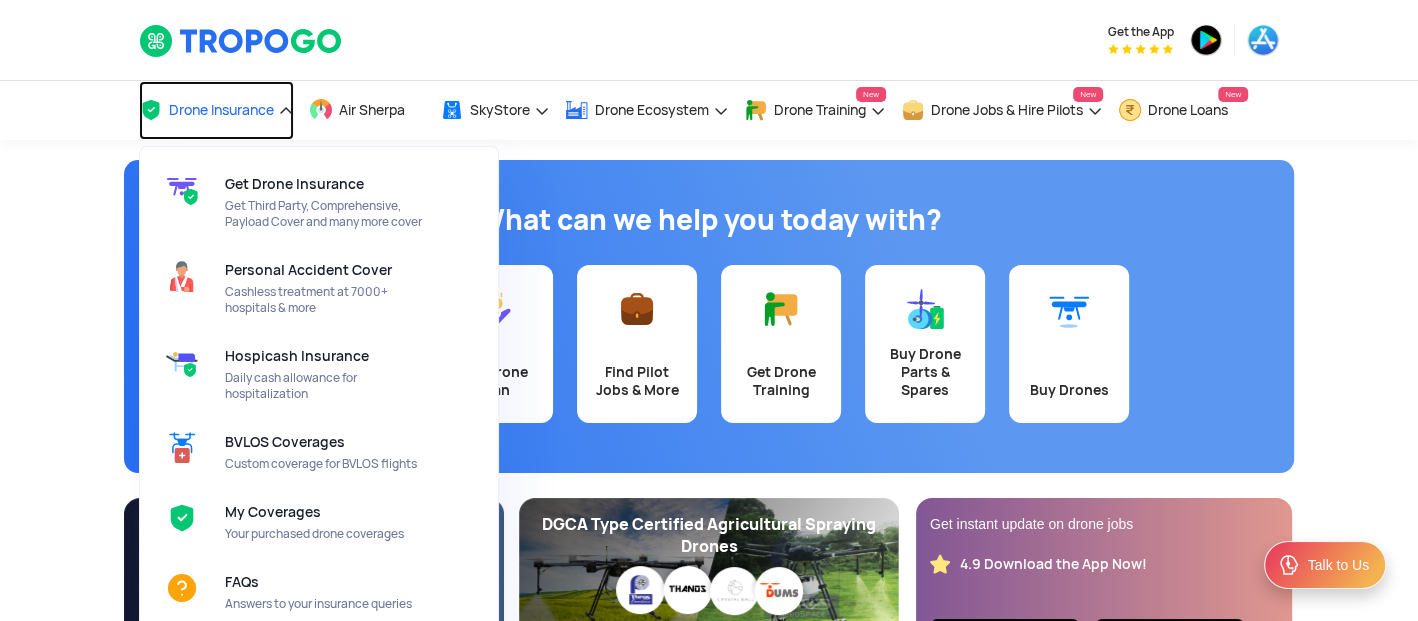 click on "Drone Insurance" at bounding box center [216, 110] 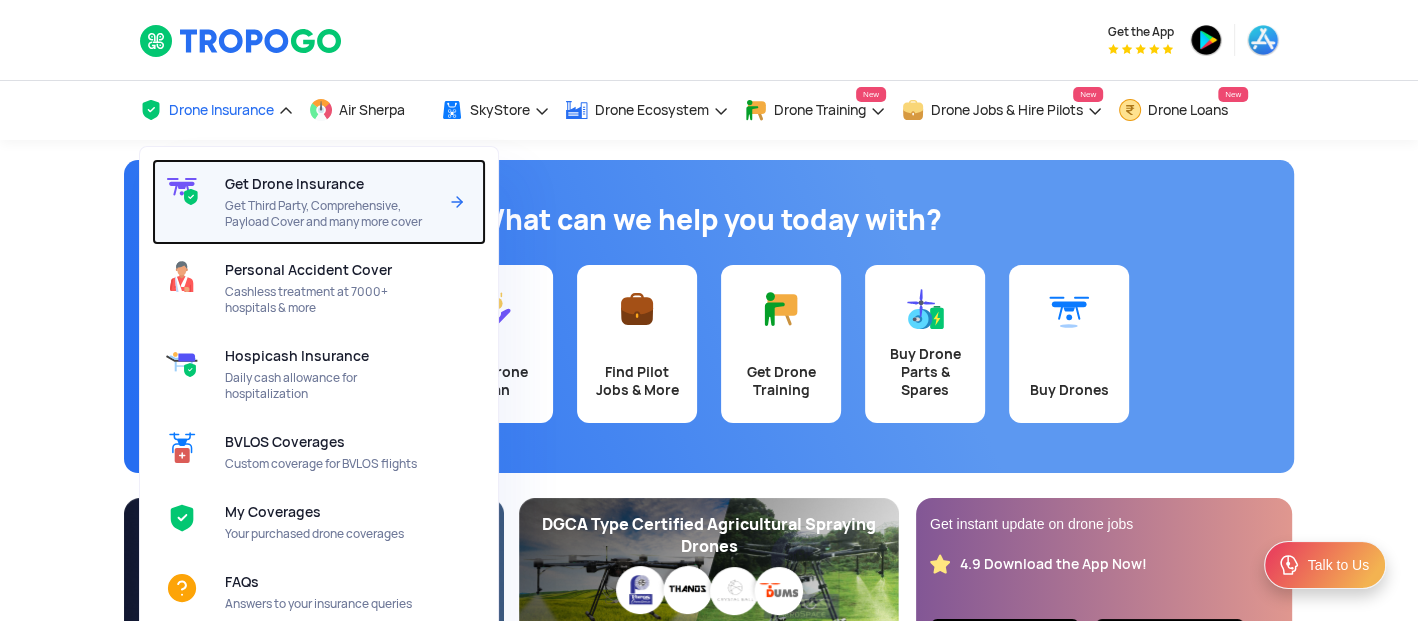 click on "Get Drone Insurance" at bounding box center (294, 184) 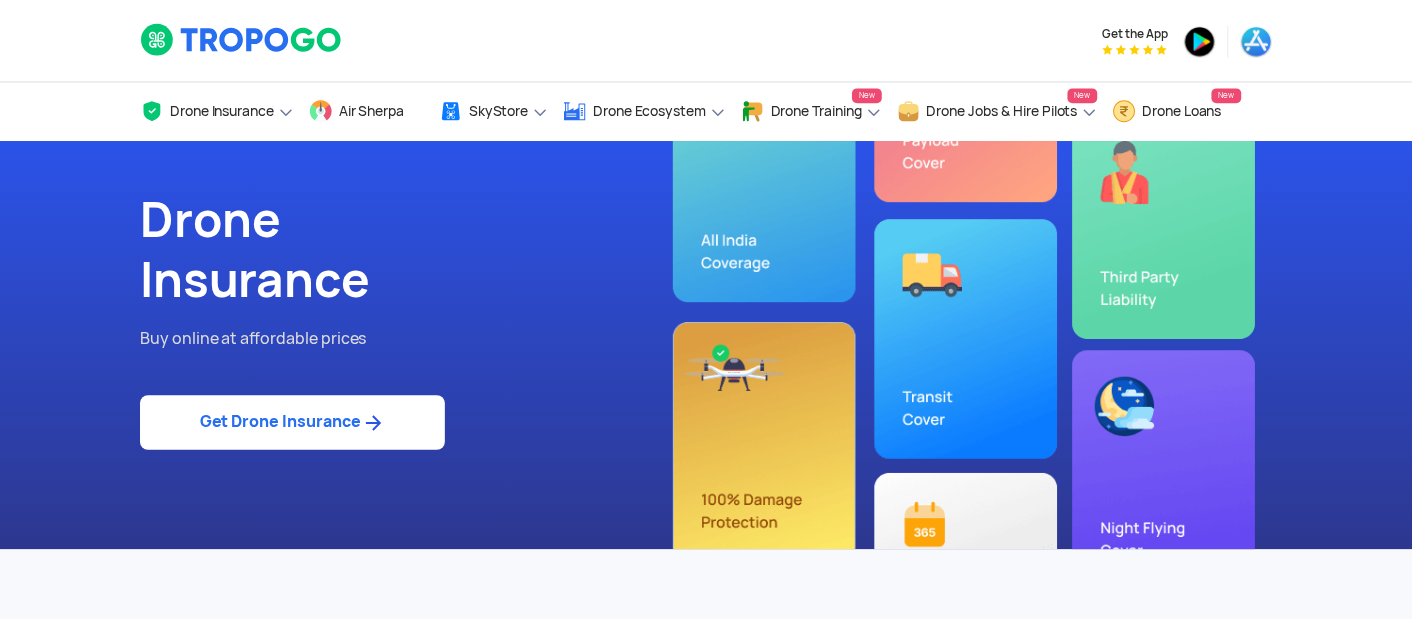 scroll, scrollTop: 0, scrollLeft: 0, axis: both 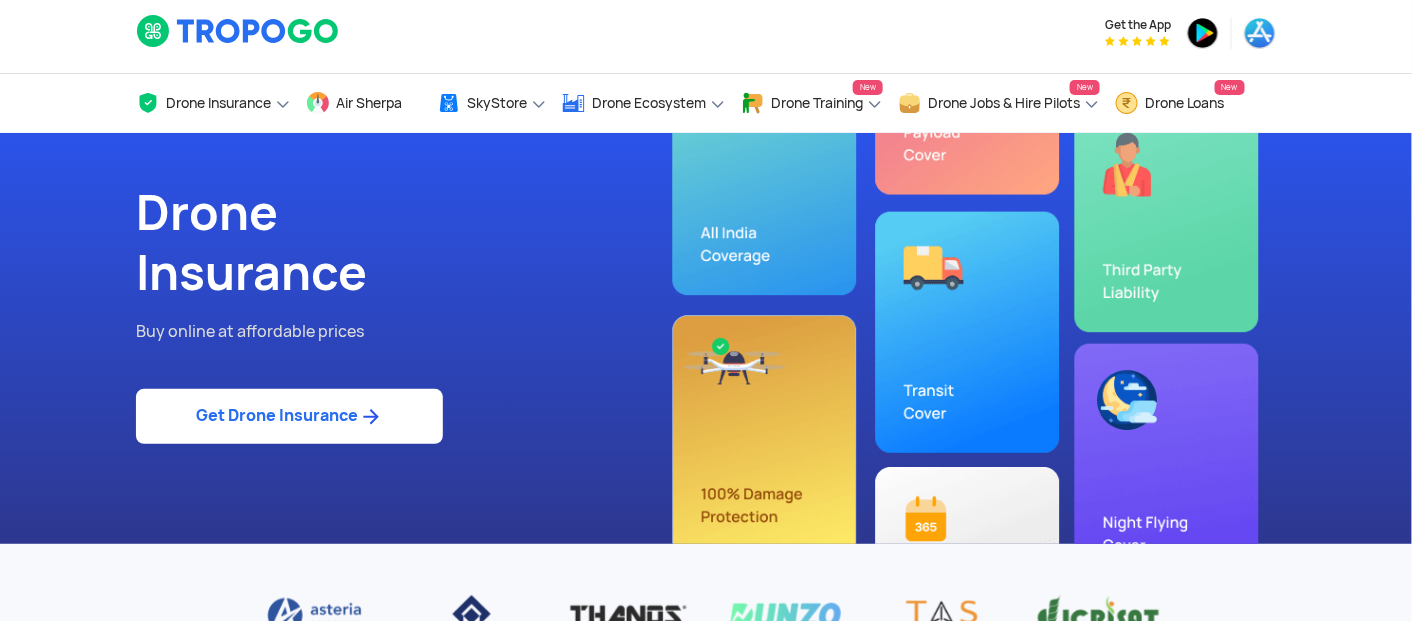 click on "Get Drone Insurance" 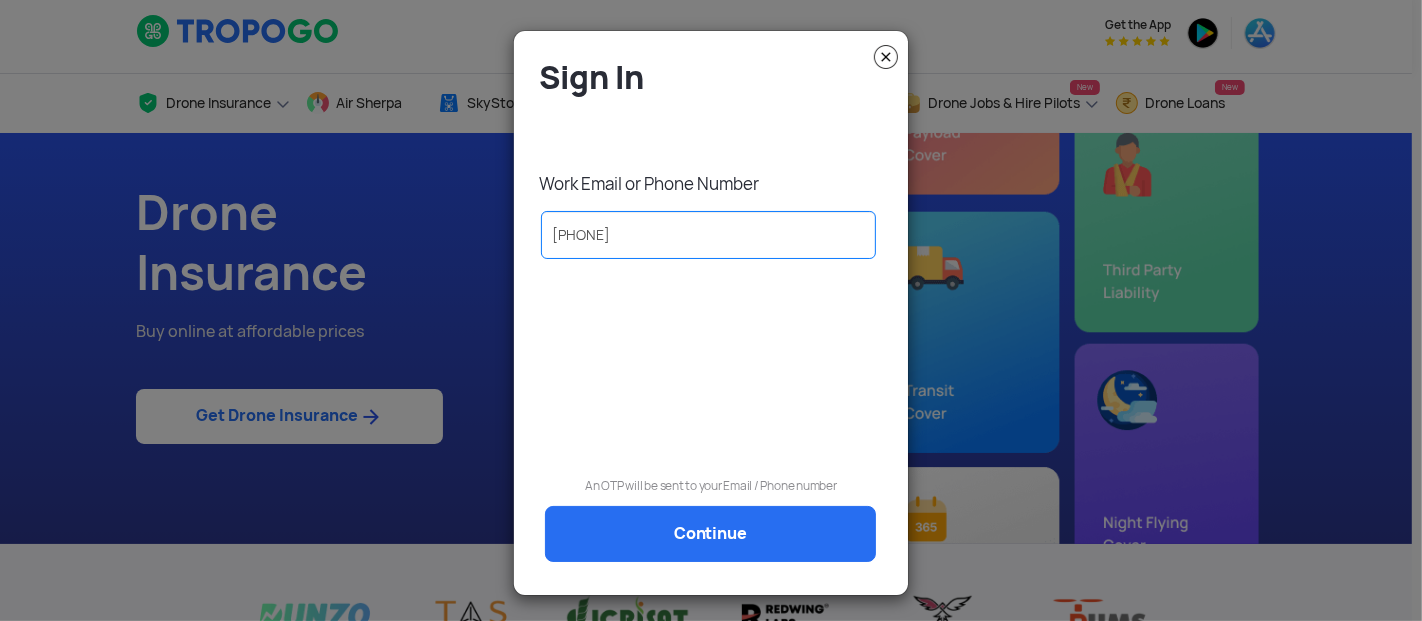 type on "[PHONE]" 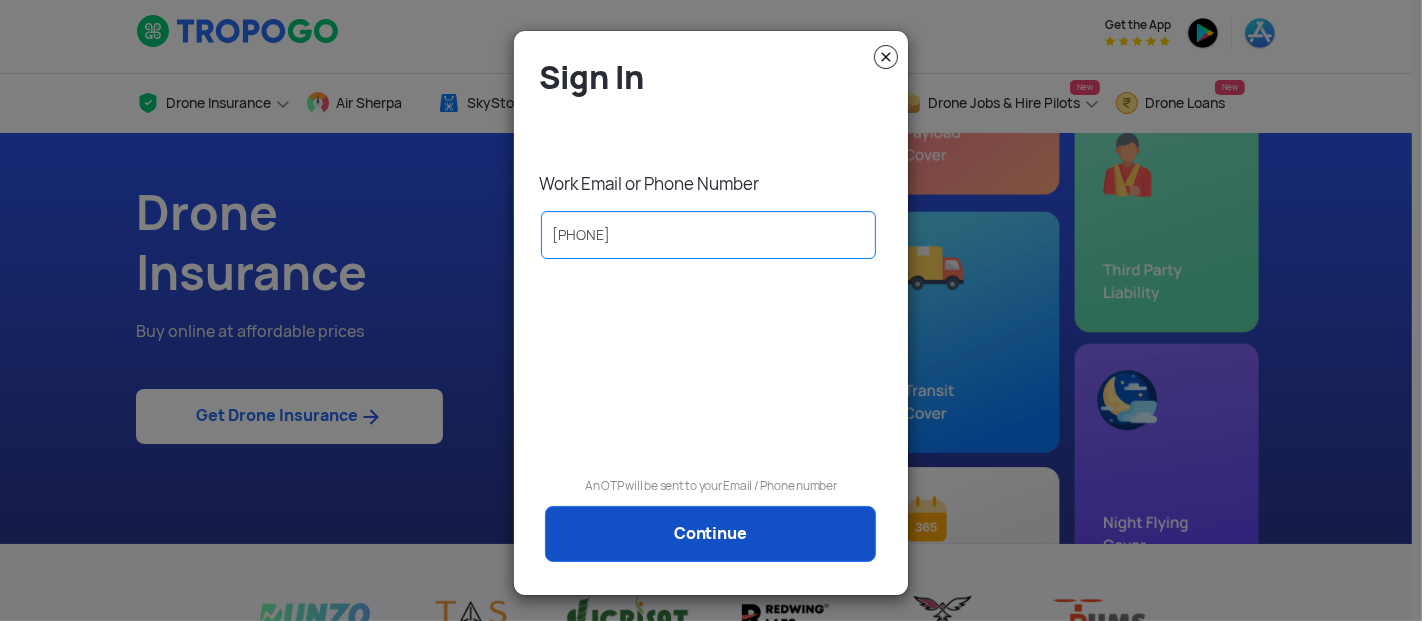 click on "Continue" 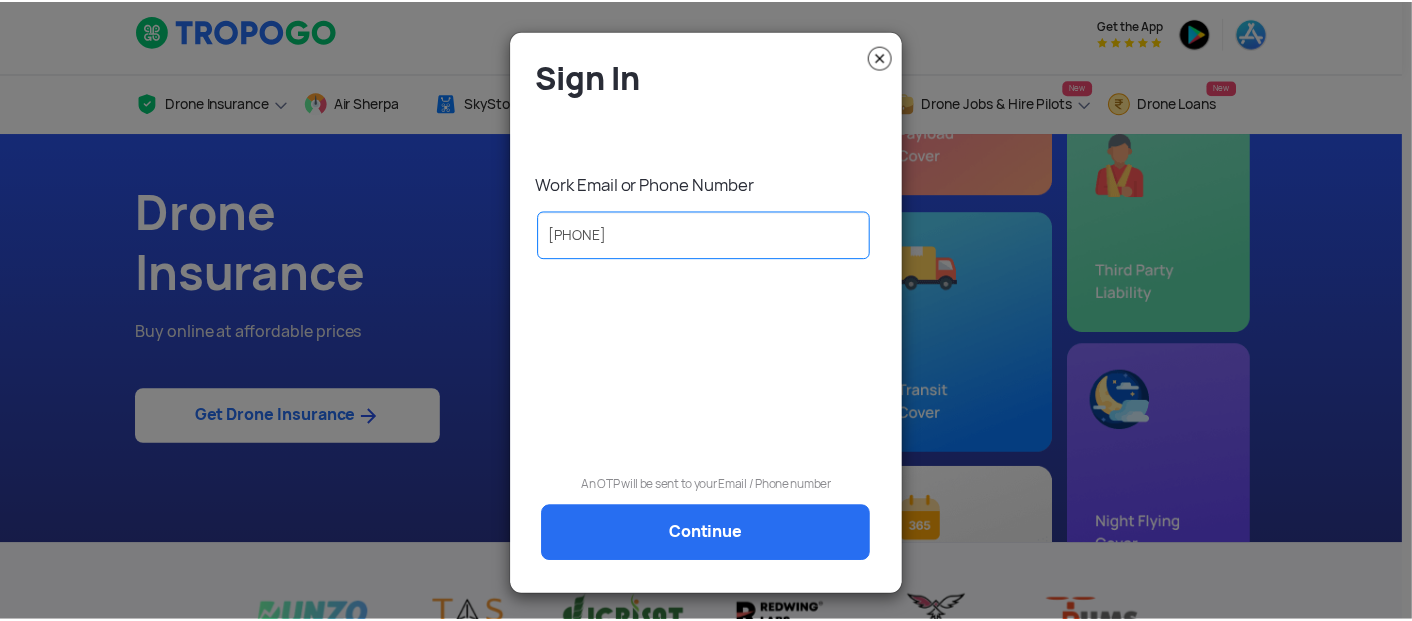 scroll, scrollTop: 0, scrollLeft: 0, axis: both 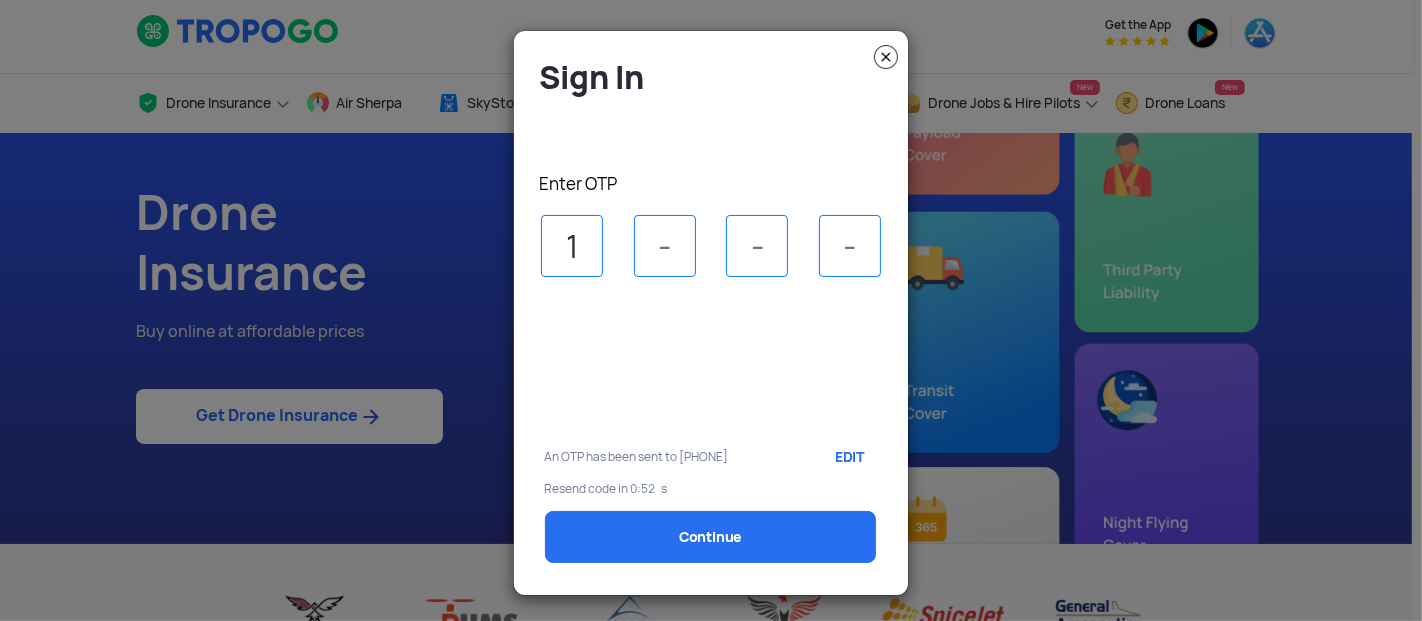 type on "1" 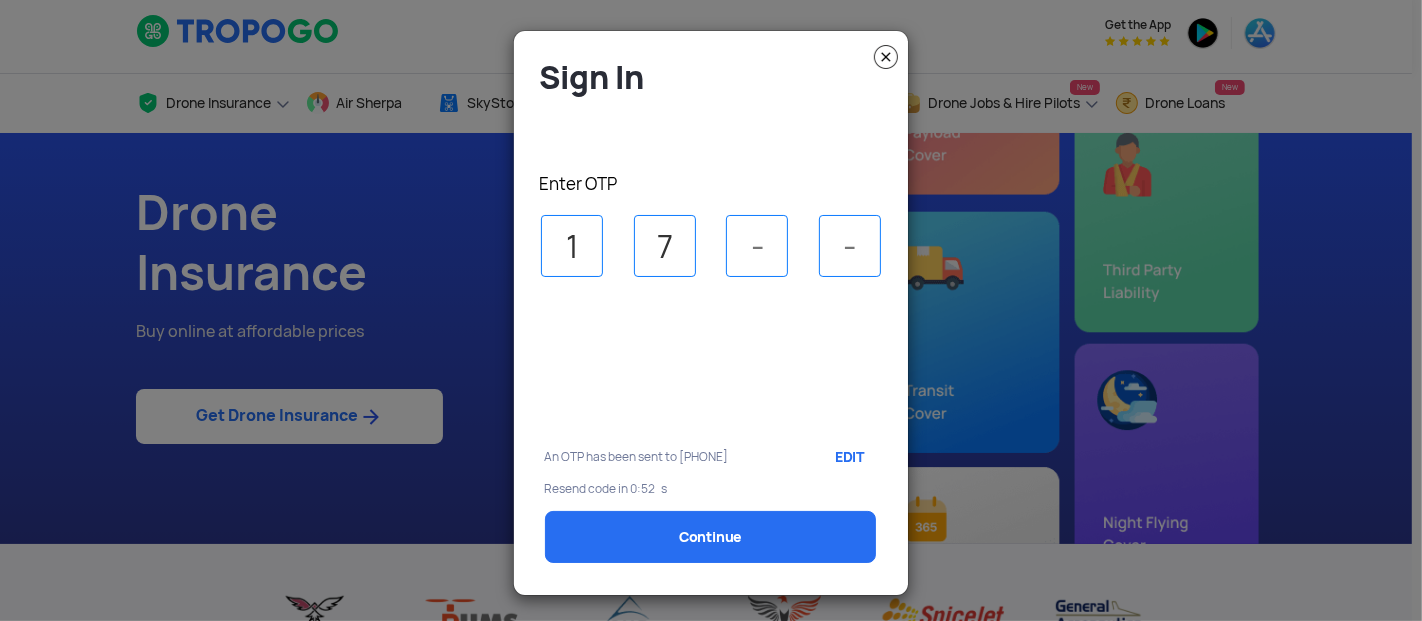 type on "7" 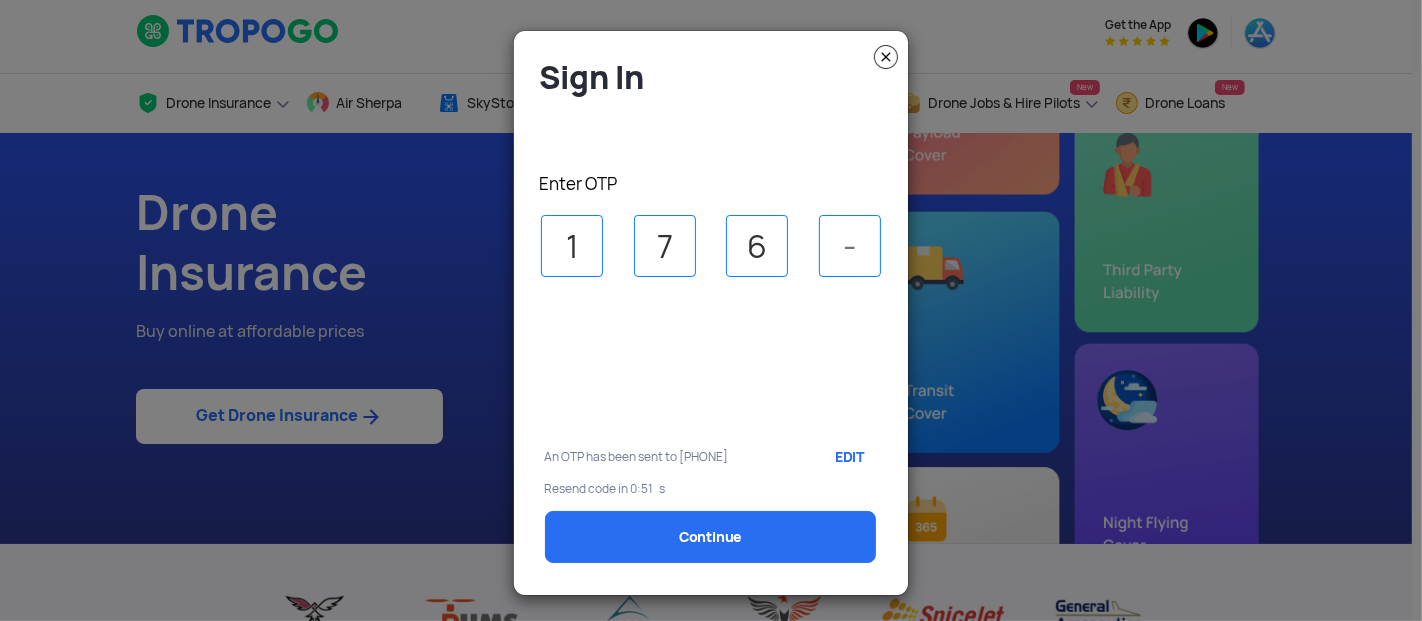 type on "6" 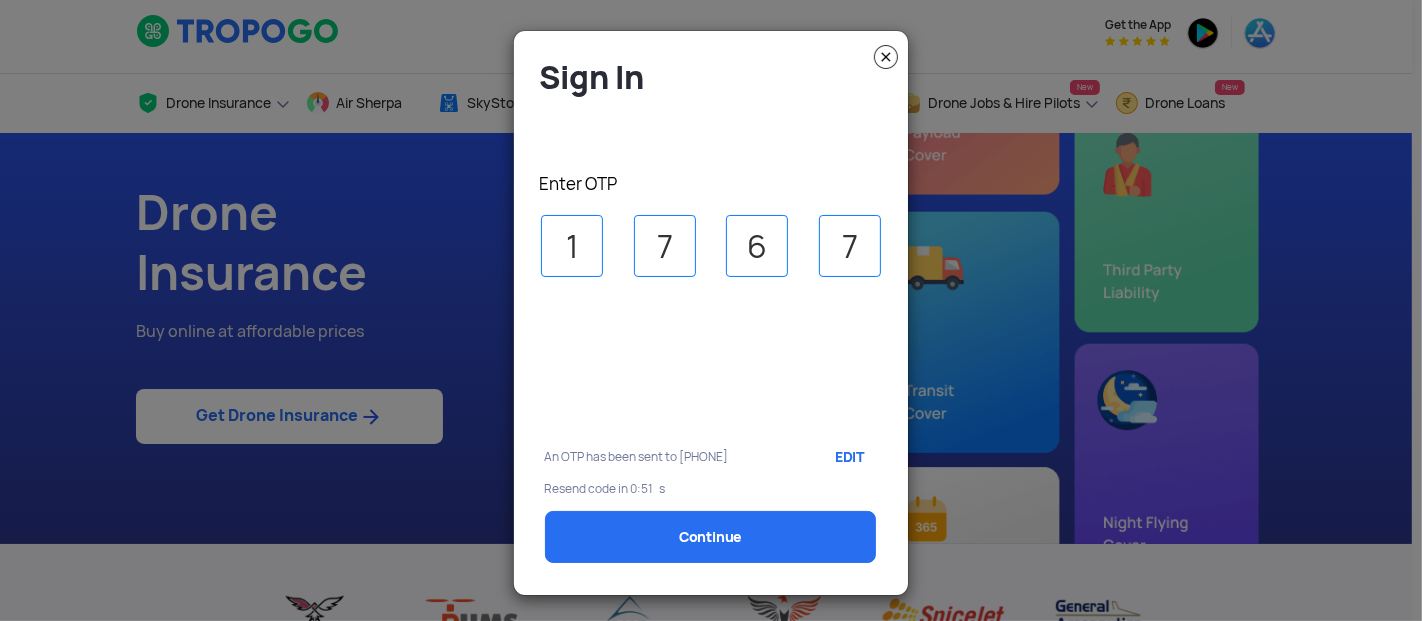select on "1000000" 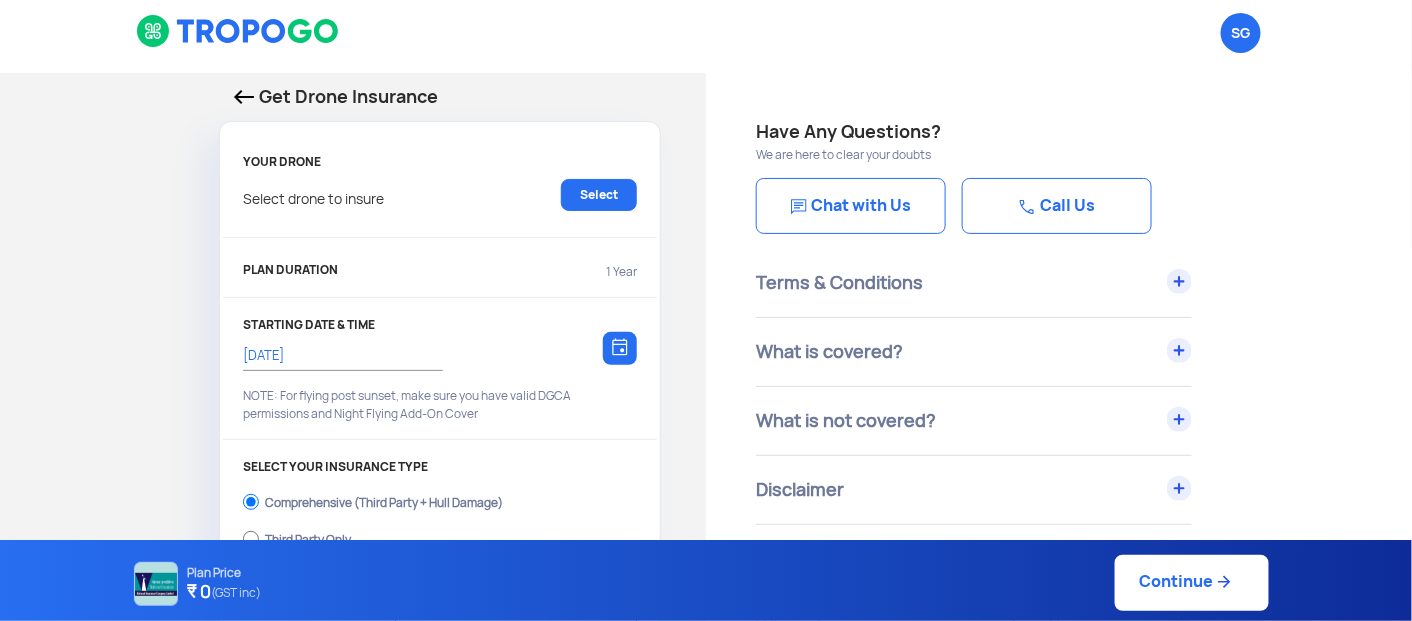 click on "YOUR DRONE Select drone to insure  Select" 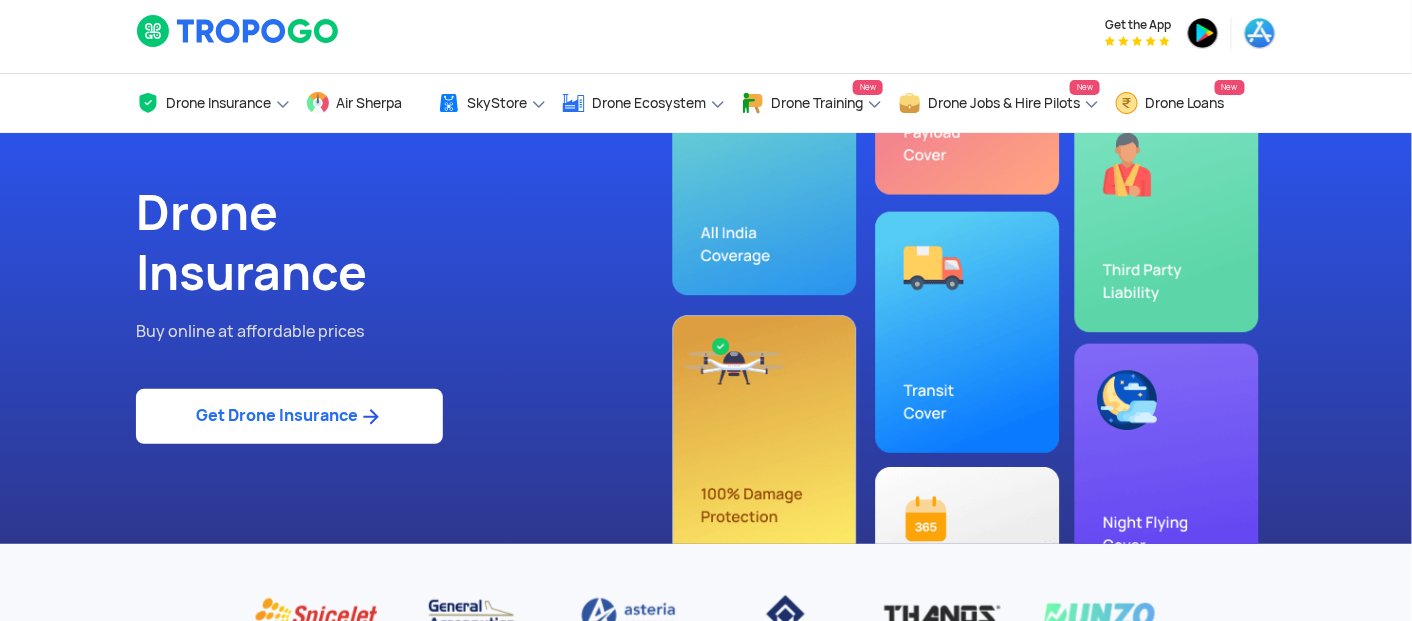click on "Buy online at affordable prices" 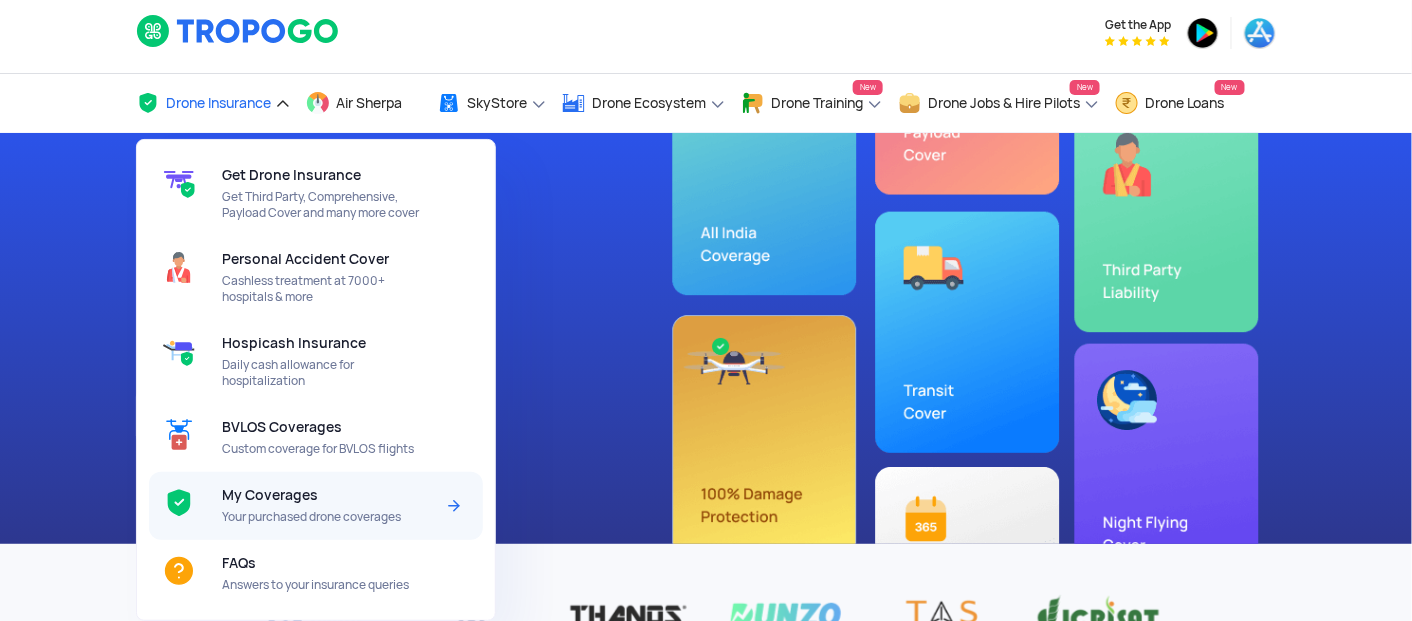 click on "My Coverages" at bounding box center [270, 495] 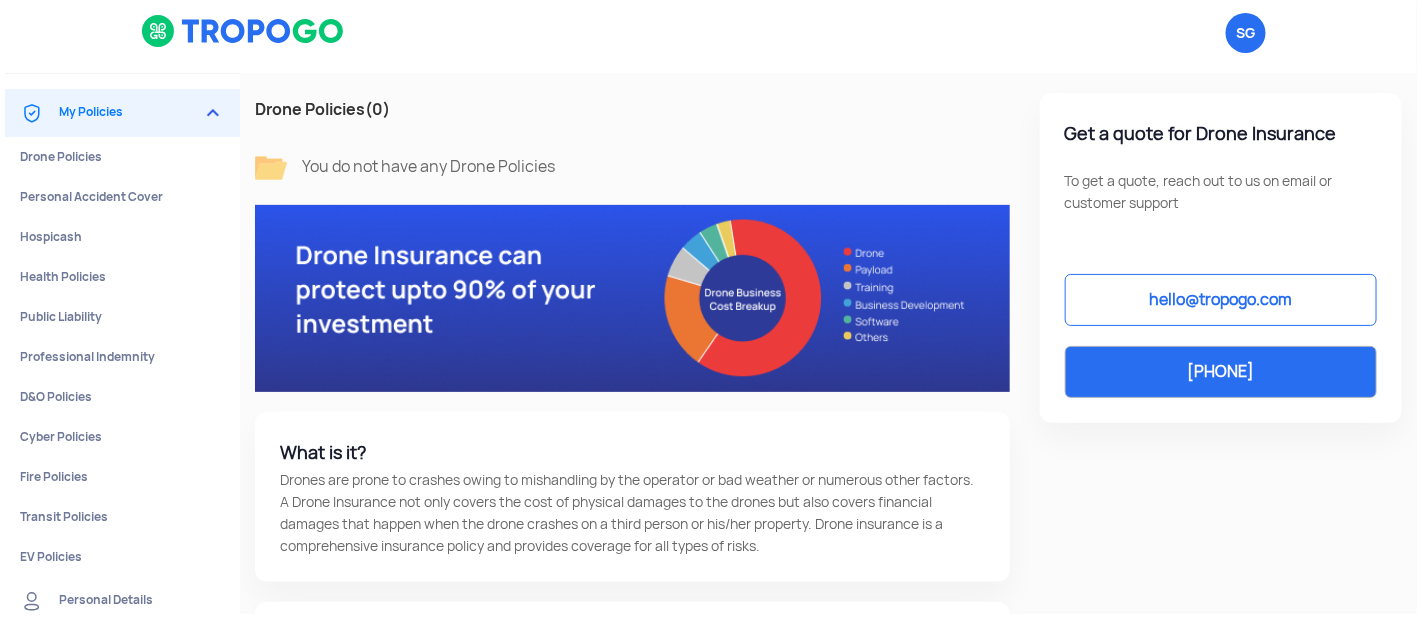scroll, scrollTop: 0, scrollLeft: 0, axis: both 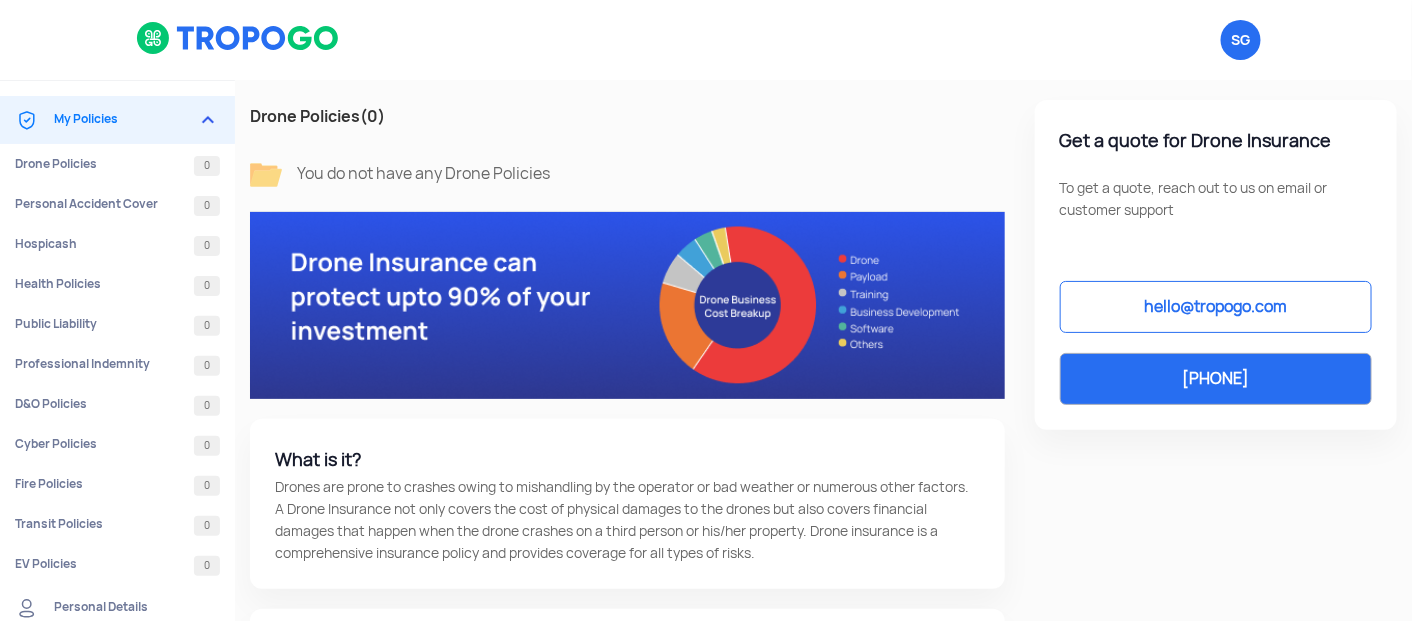 click 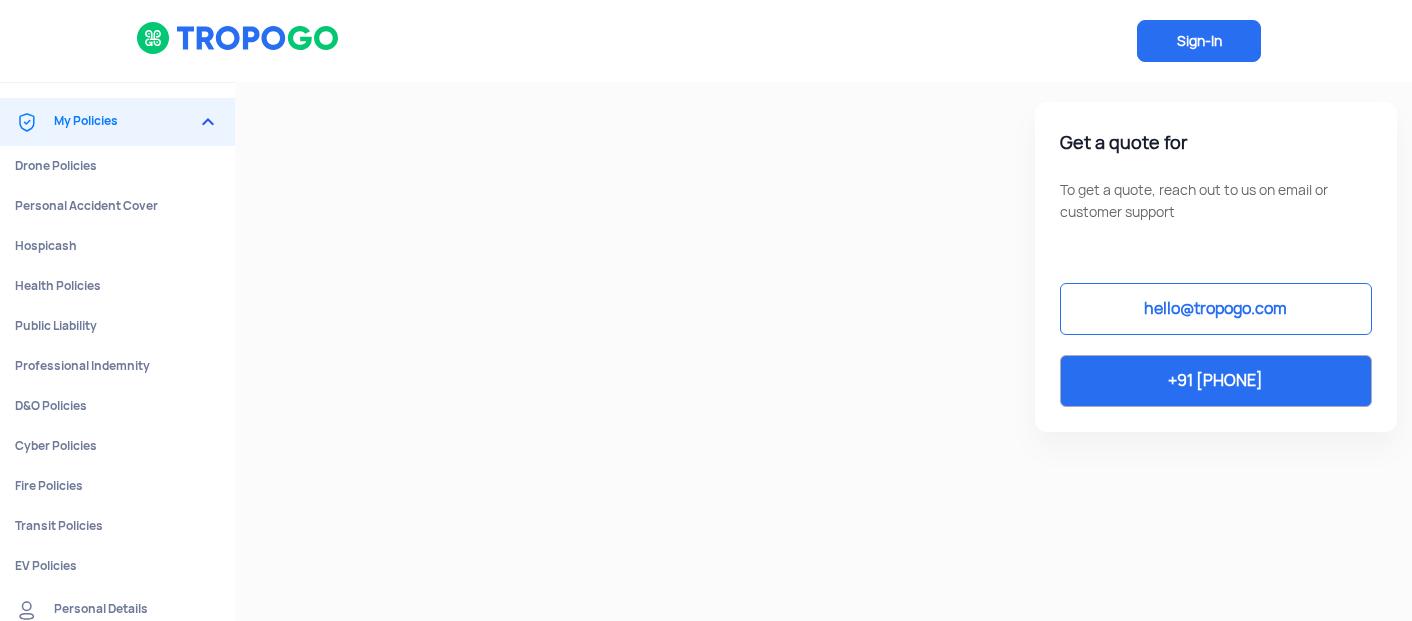 scroll, scrollTop: 0, scrollLeft: 0, axis: both 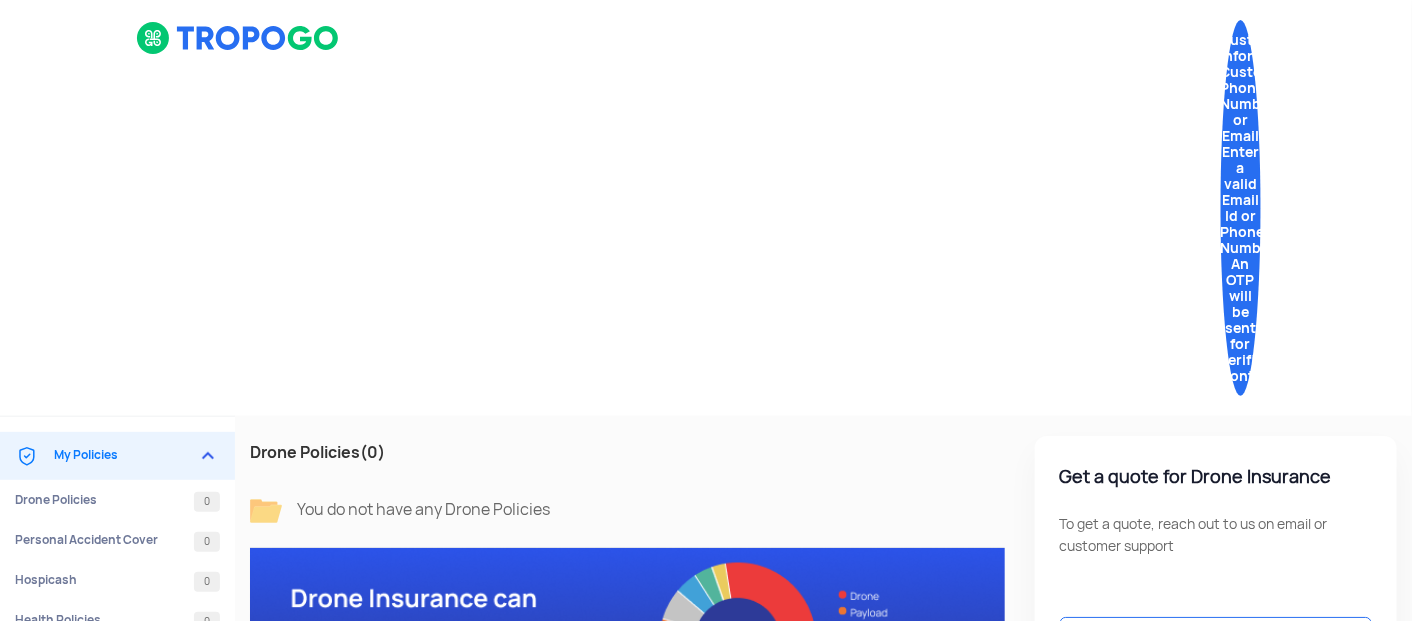 click on "My Policies" 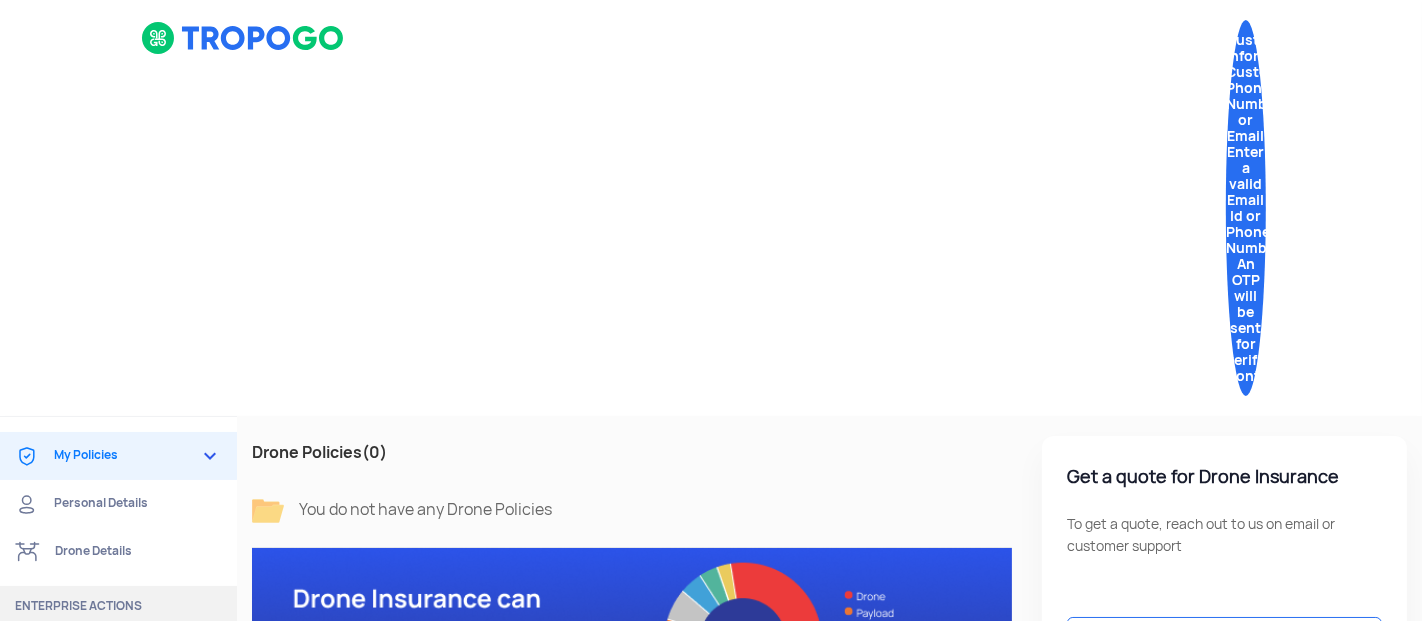 click on "My Policies" 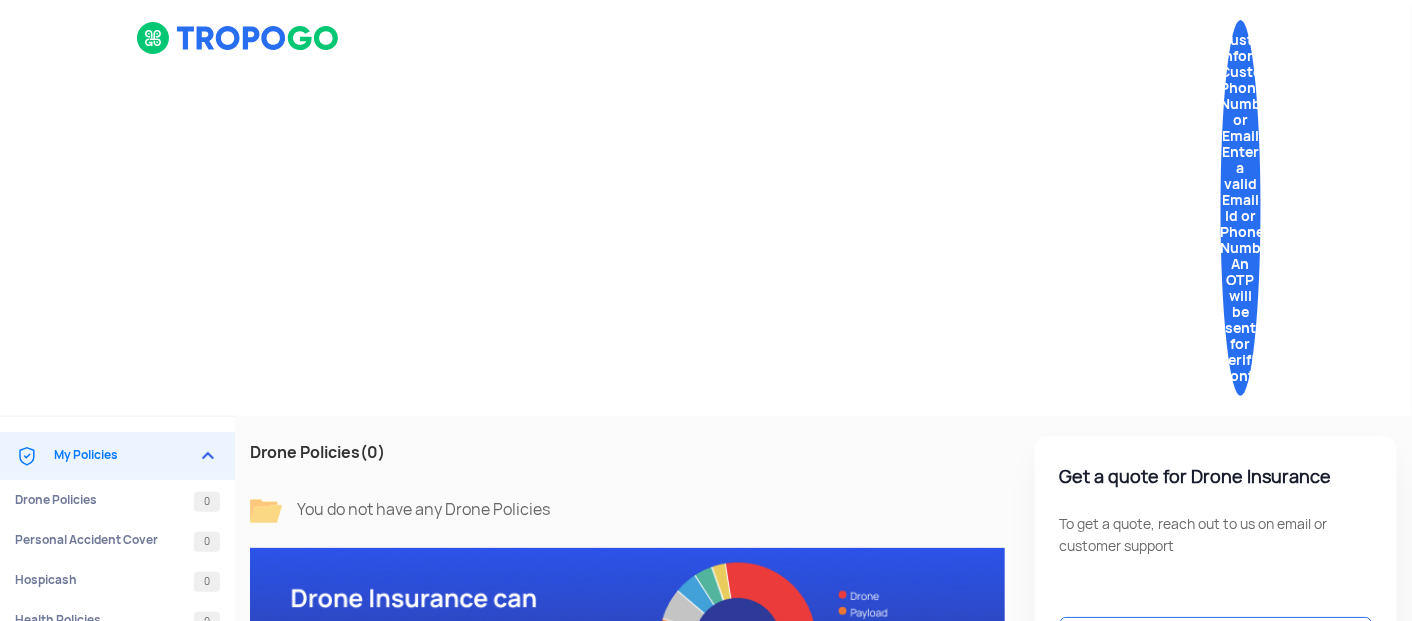 click on "My Policies" 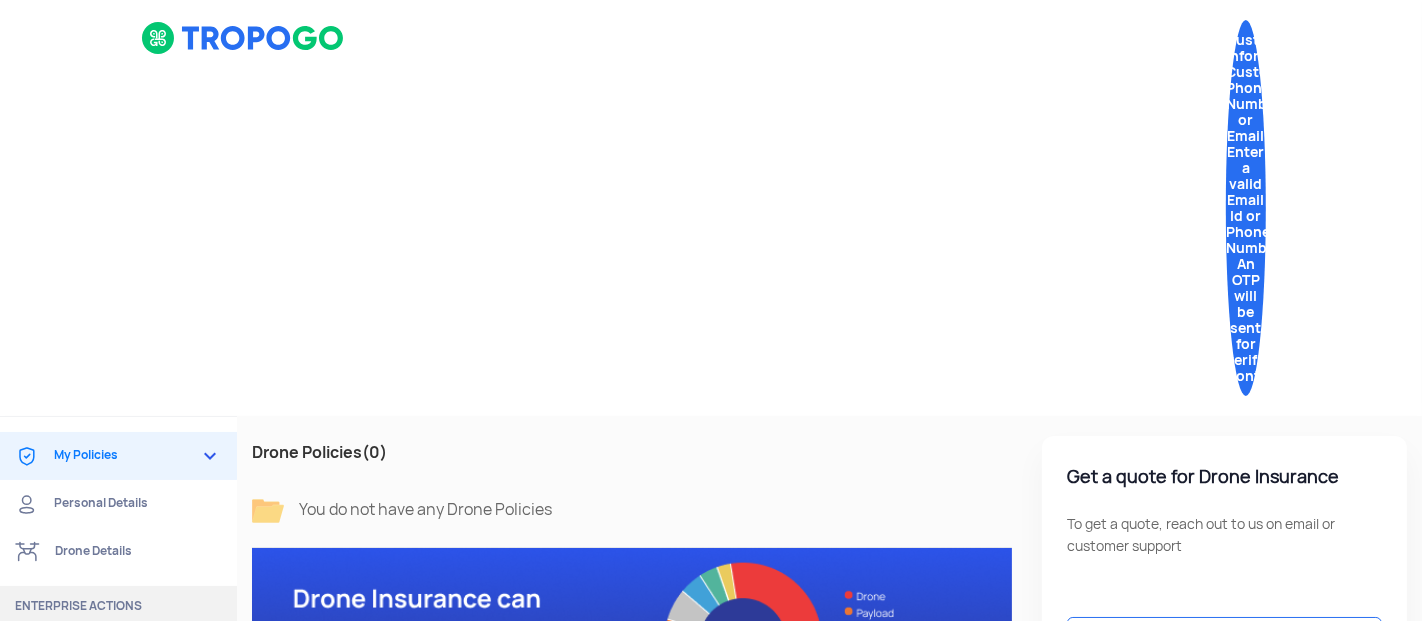 click on "OEM Policy Issuance" 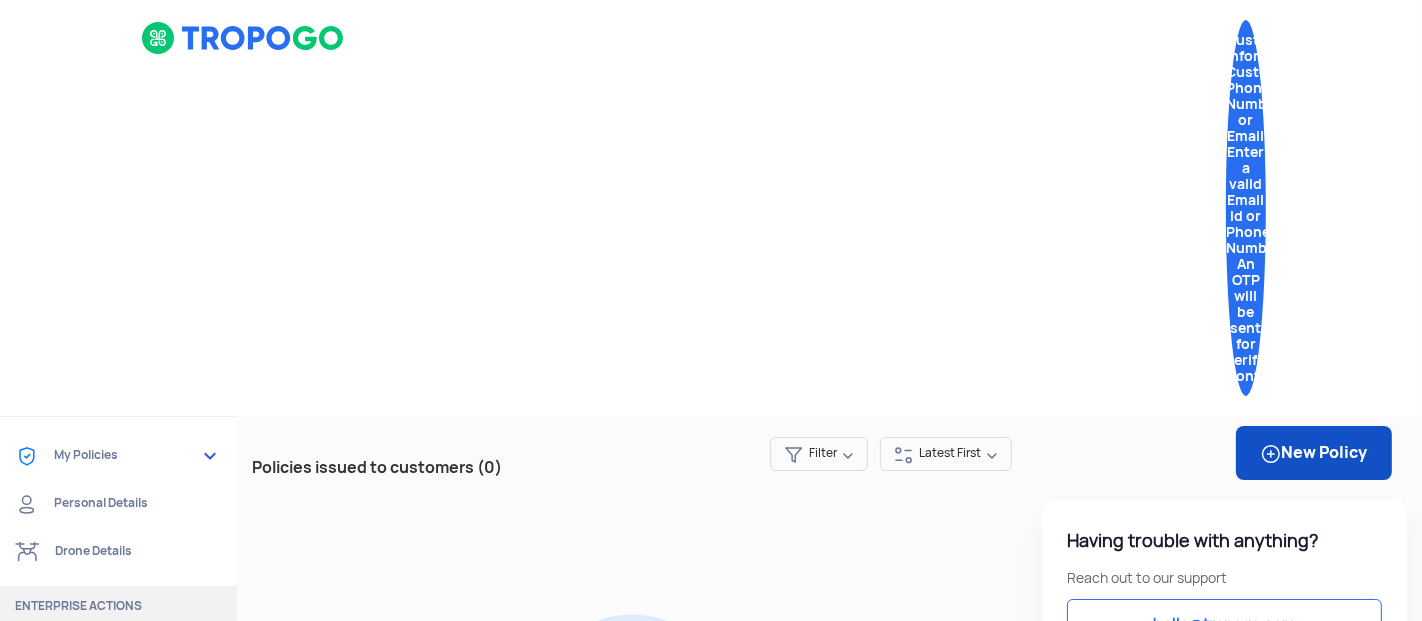 click 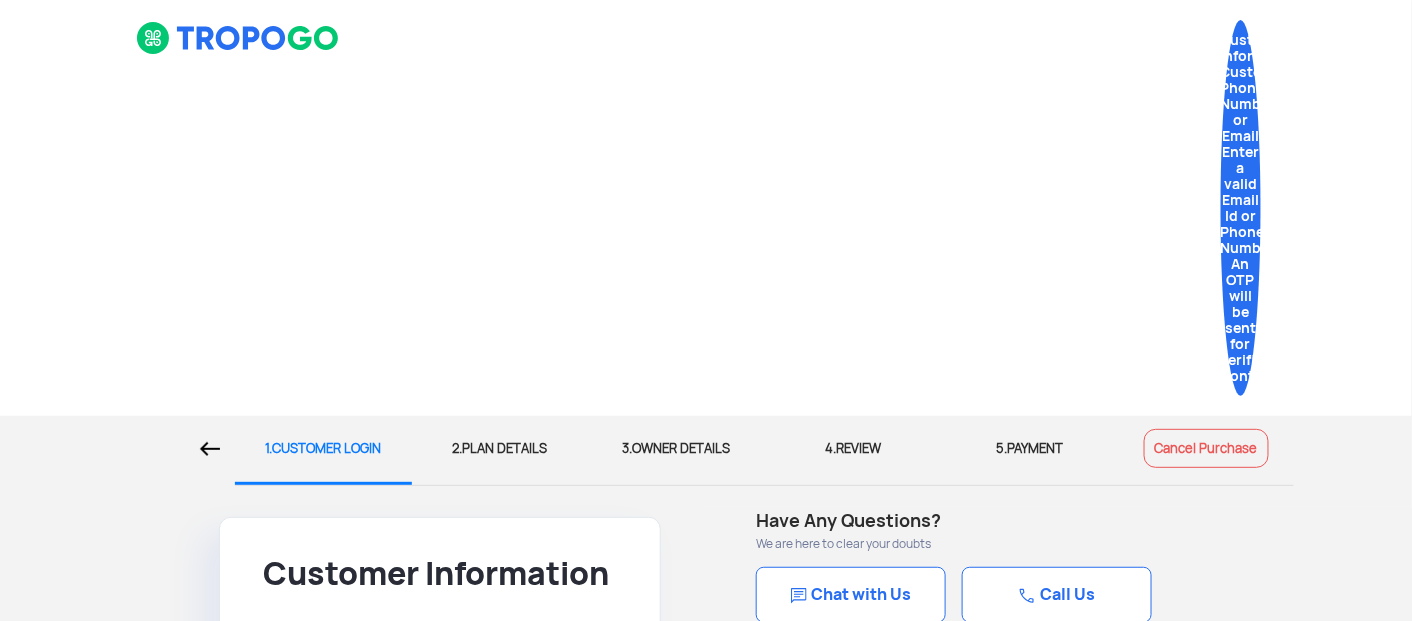 scroll, scrollTop: 0, scrollLeft: 0, axis: both 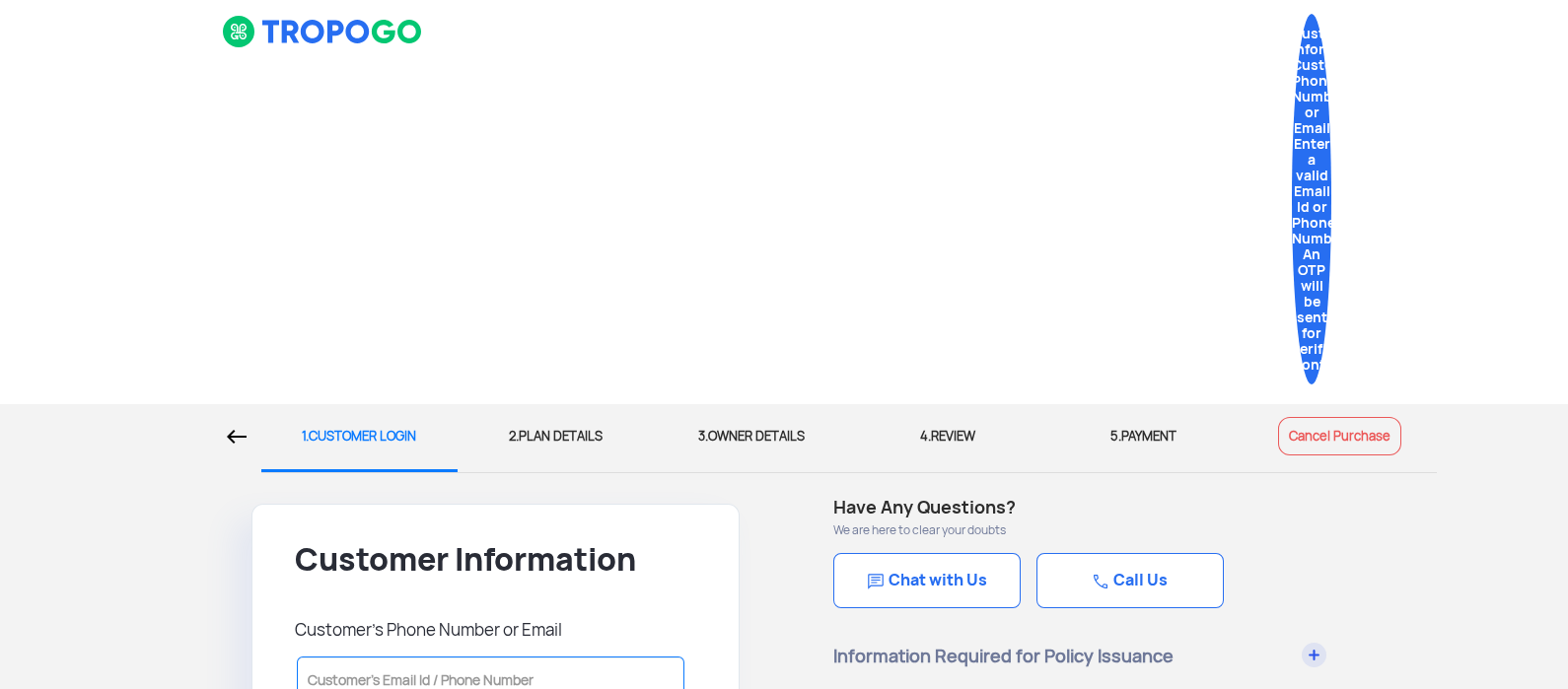 drag, startPoint x: 0, startPoint y: 549, endPoint x: 60, endPoint y: 529, distance: 63.245553 